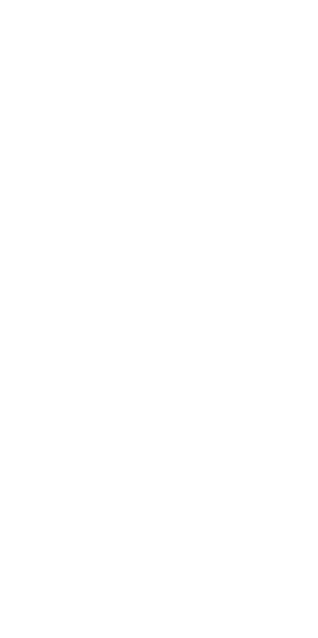 scroll, scrollTop: 0, scrollLeft: 0, axis: both 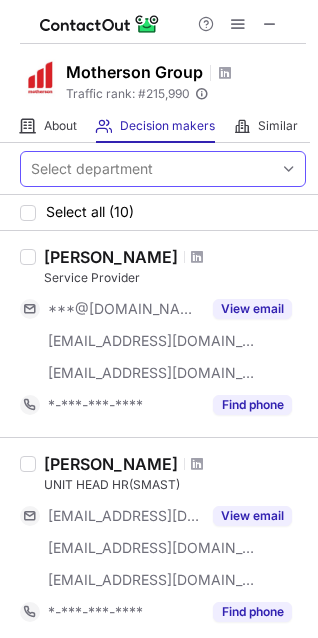 click on "Select department" at bounding box center (92, 169) 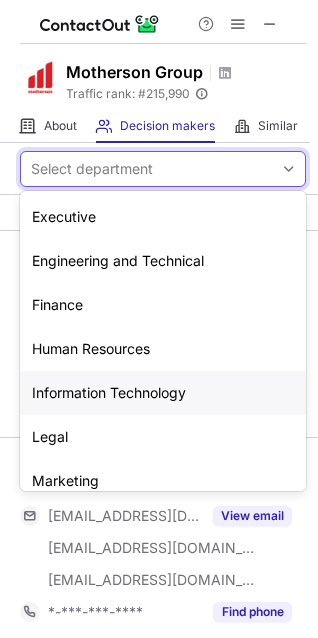 click on "Information Technology" at bounding box center [163, 393] 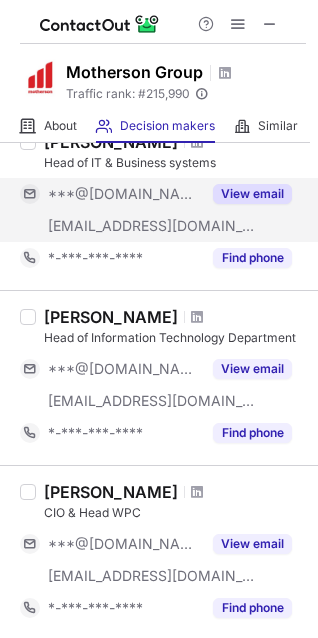 scroll, scrollTop: 500, scrollLeft: 0, axis: vertical 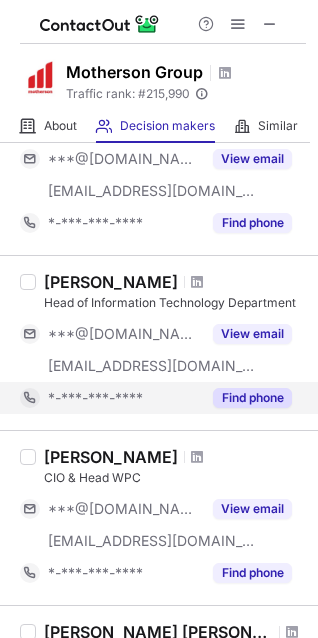 click on "Find phone" at bounding box center (252, 398) 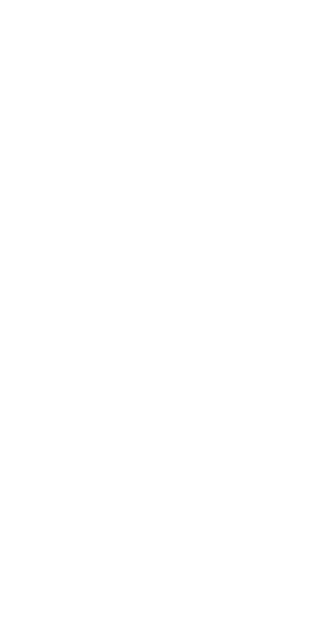 scroll, scrollTop: 0, scrollLeft: 0, axis: both 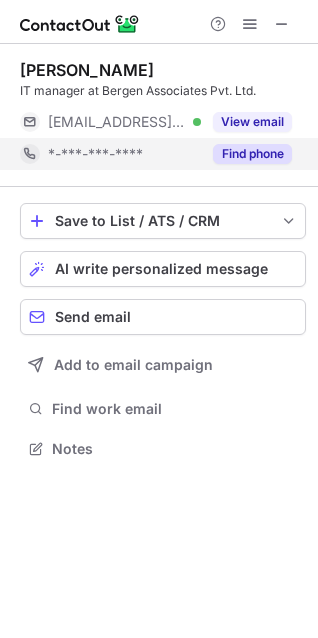 click on "Find phone" at bounding box center (252, 154) 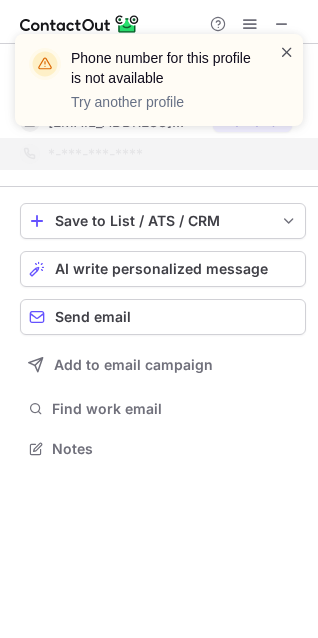 click at bounding box center (287, 52) 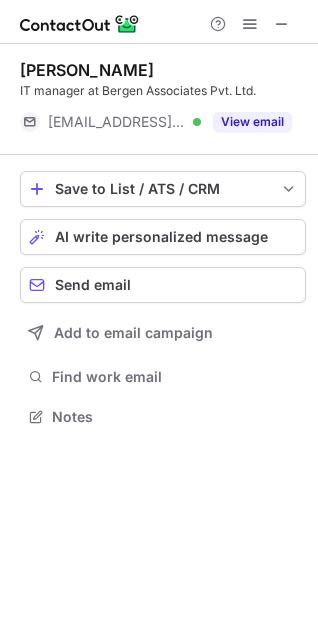 scroll, scrollTop: 402, scrollLeft: 318, axis: both 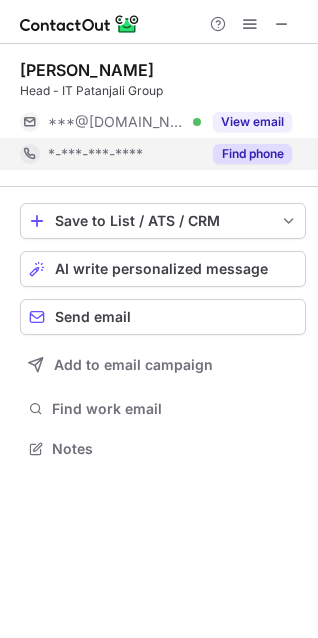 click on "Find phone" at bounding box center (252, 154) 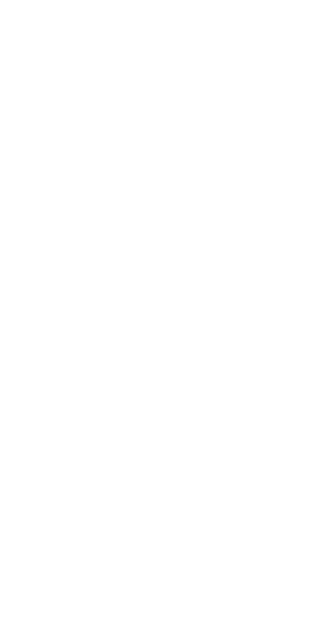 scroll, scrollTop: 0, scrollLeft: 0, axis: both 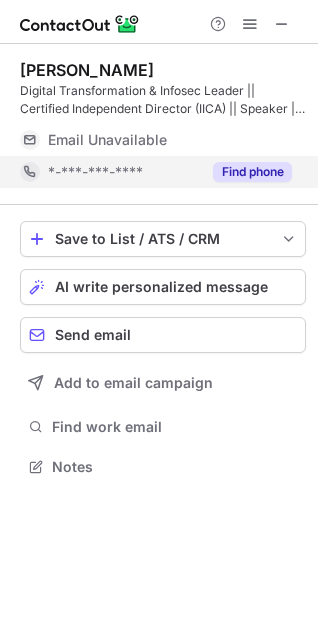 click on "Find phone" at bounding box center (252, 172) 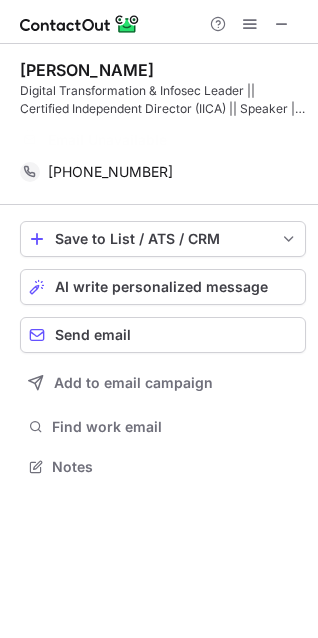 scroll, scrollTop: 420, scrollLeft: 318, axis: both 